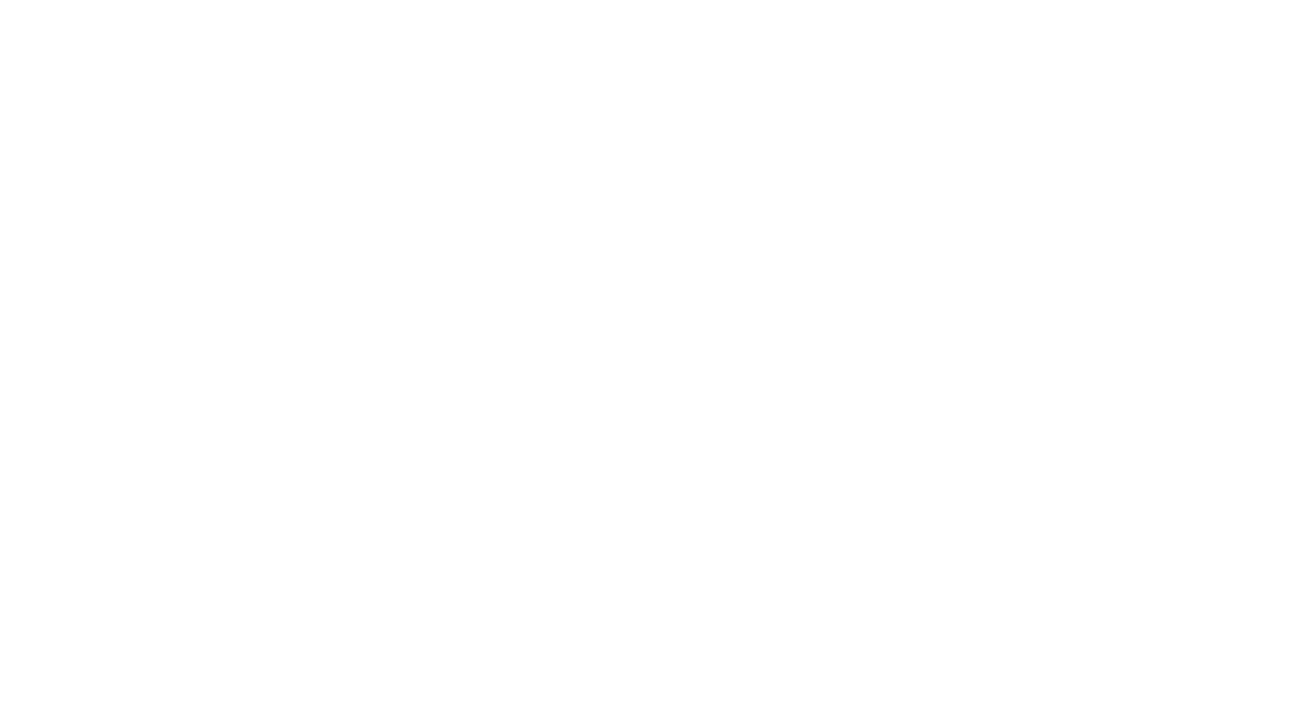 scroll, scrollTop: 0, scrollLeft: 0, axis: both 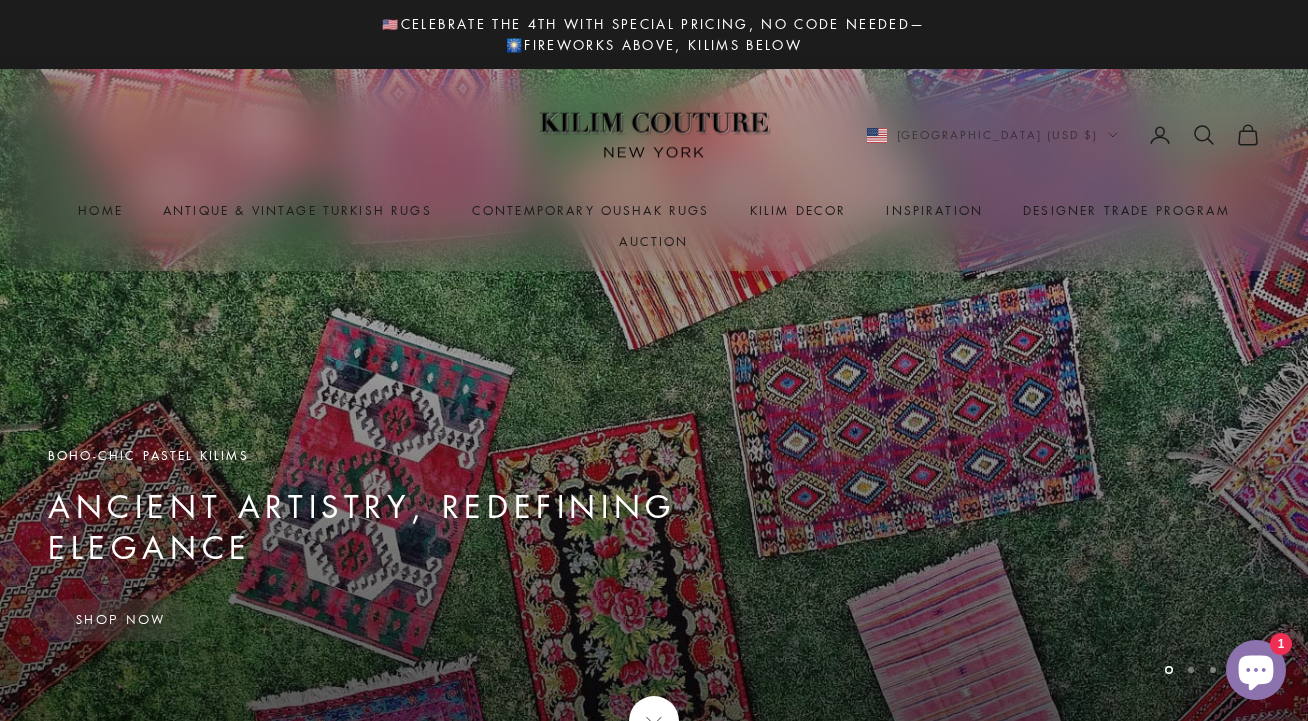 click 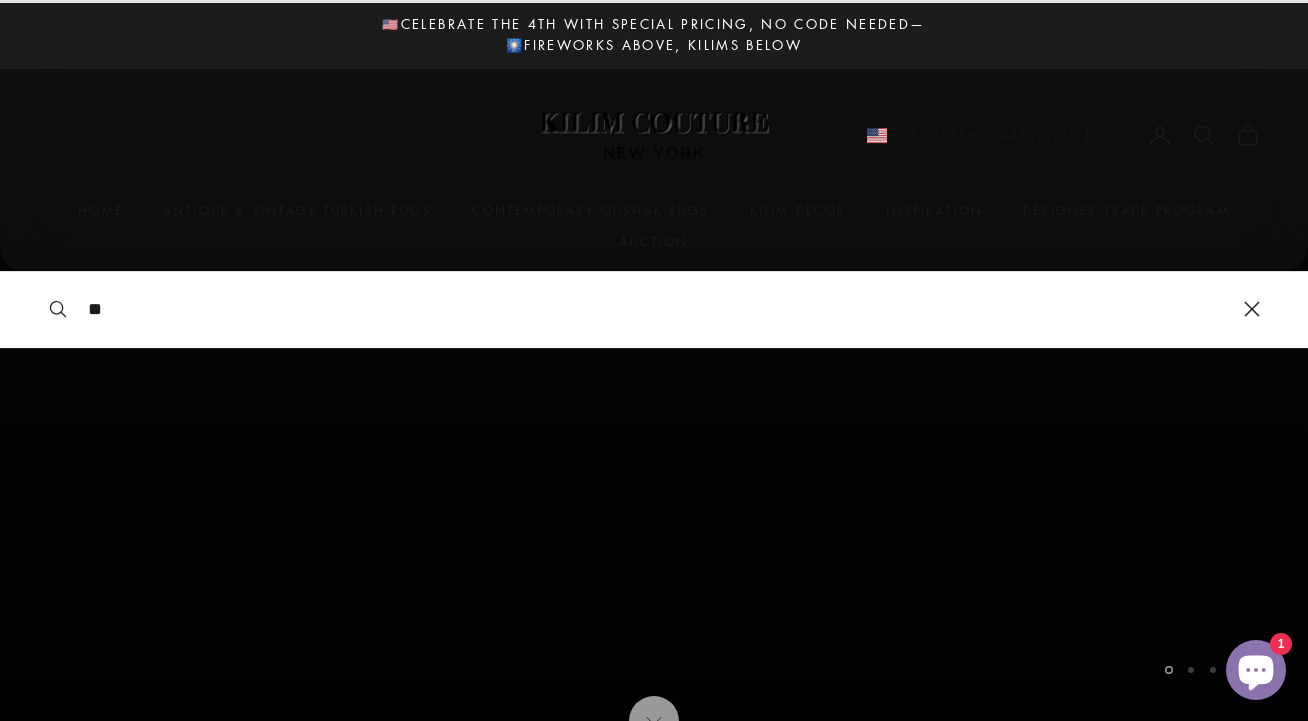 type on "*" 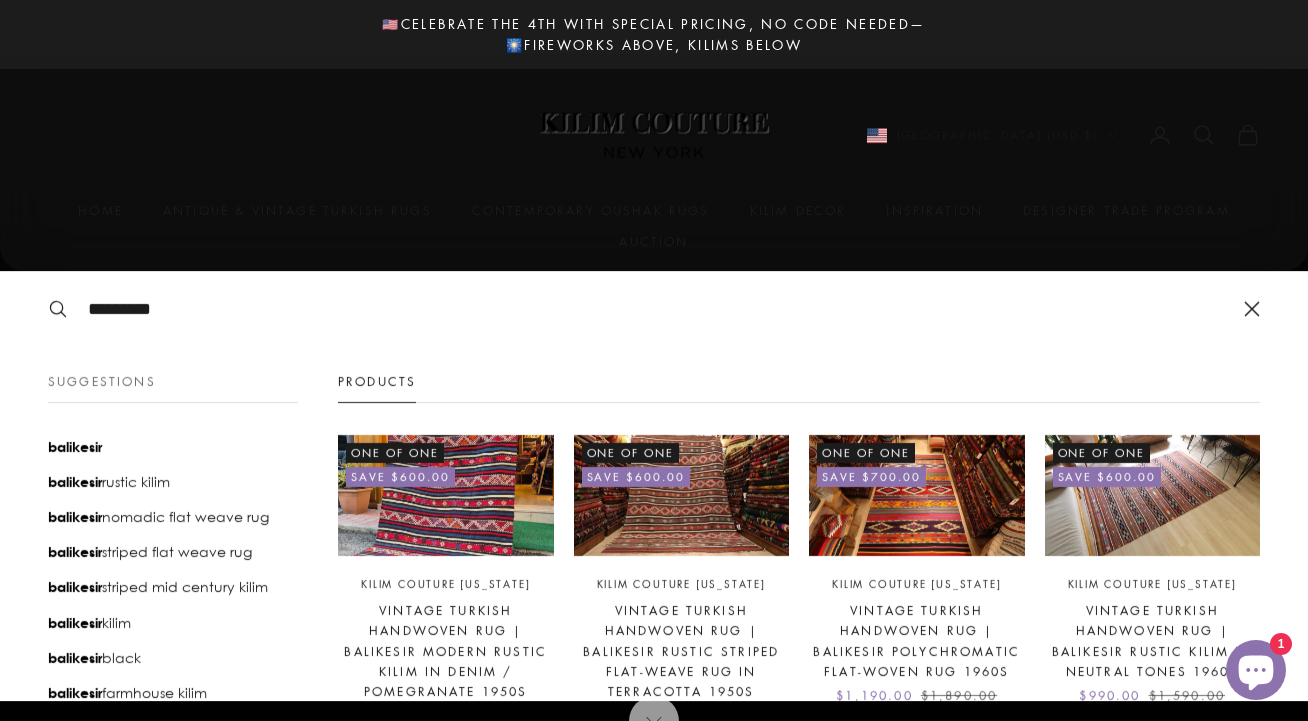 type on "*********" 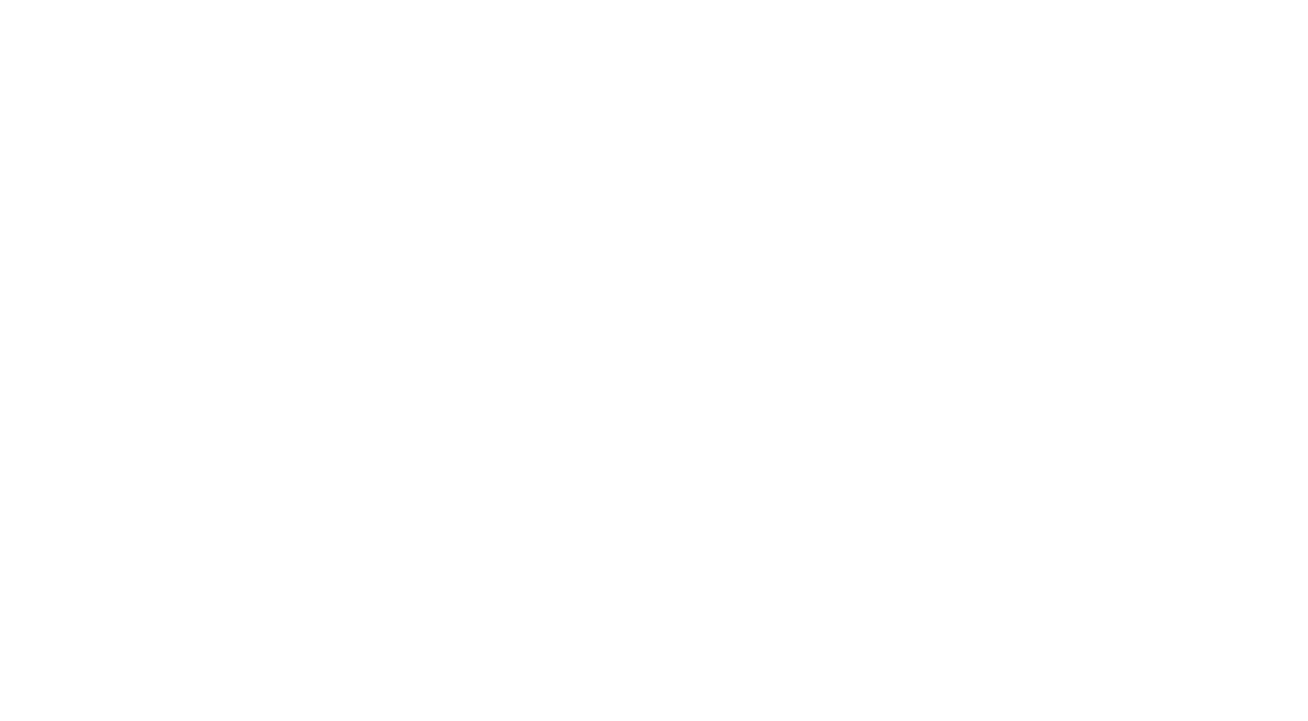 scroll, scrollTop: 0, scrollLeft: 0, axis: both 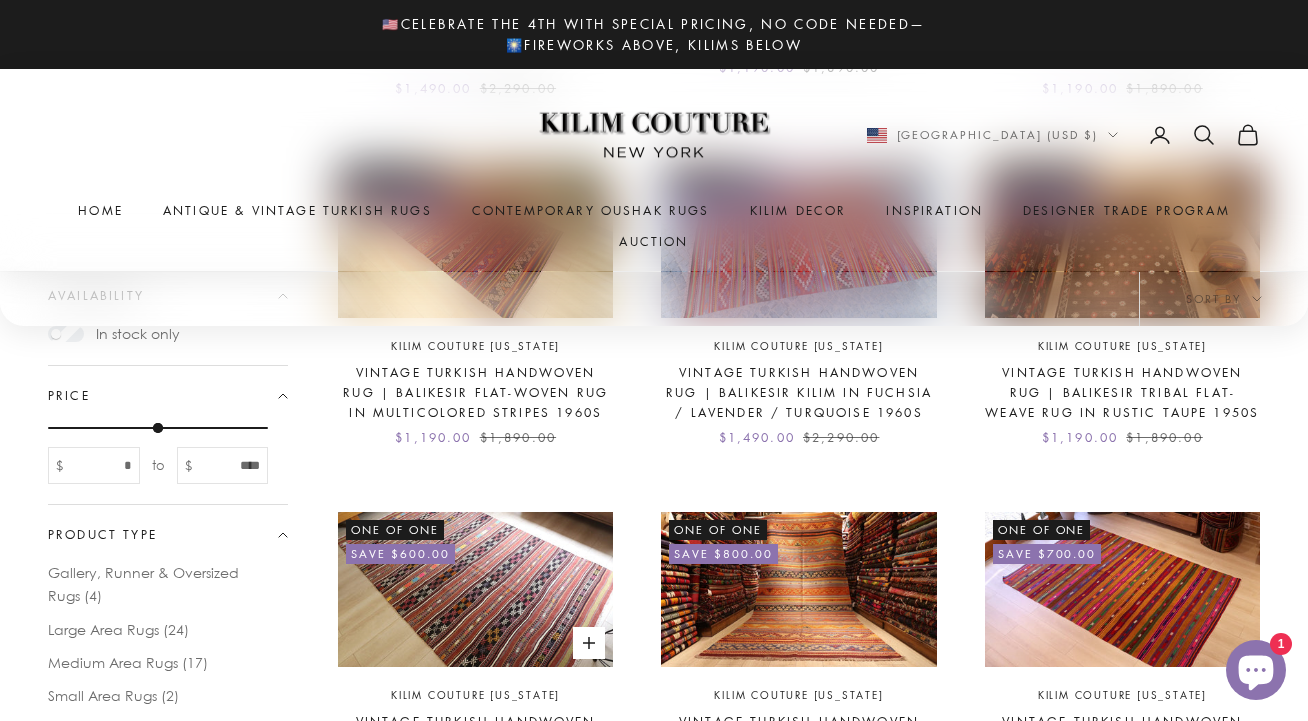 click at bounding box center [475, 589] 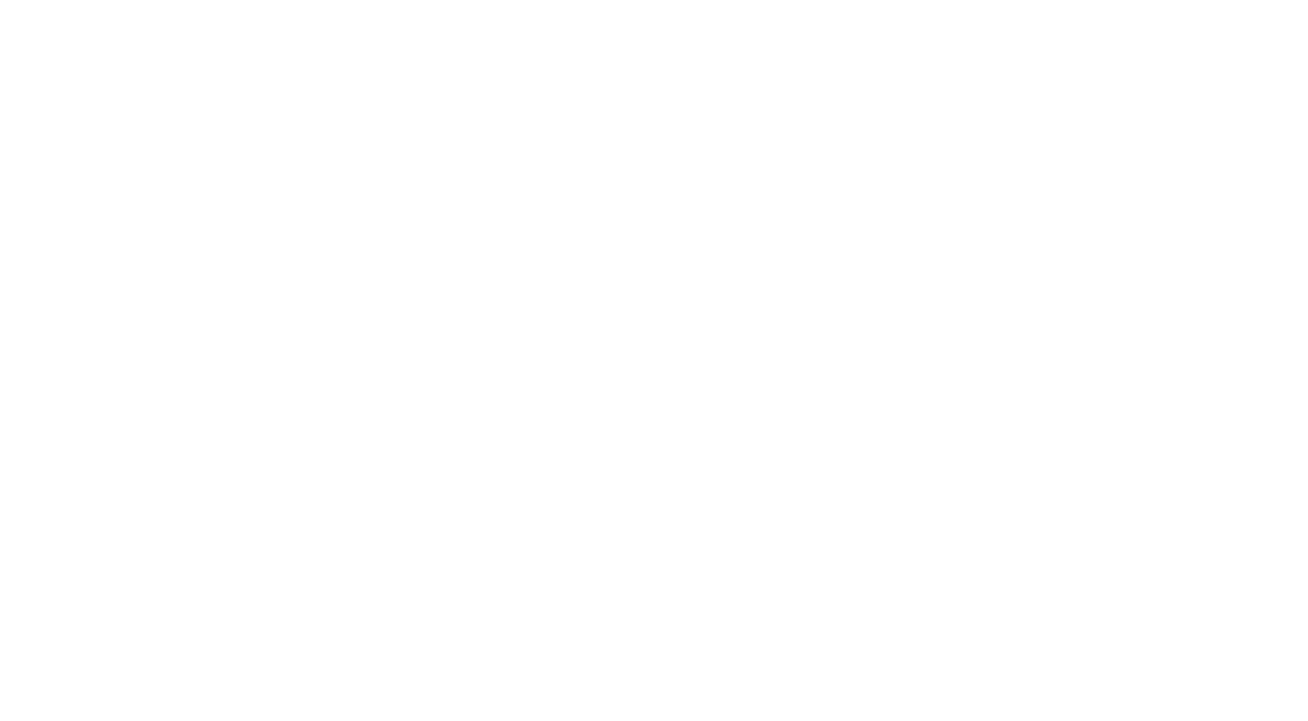scroll, scrollTop: 0, scrollLeft: 0, axis: both 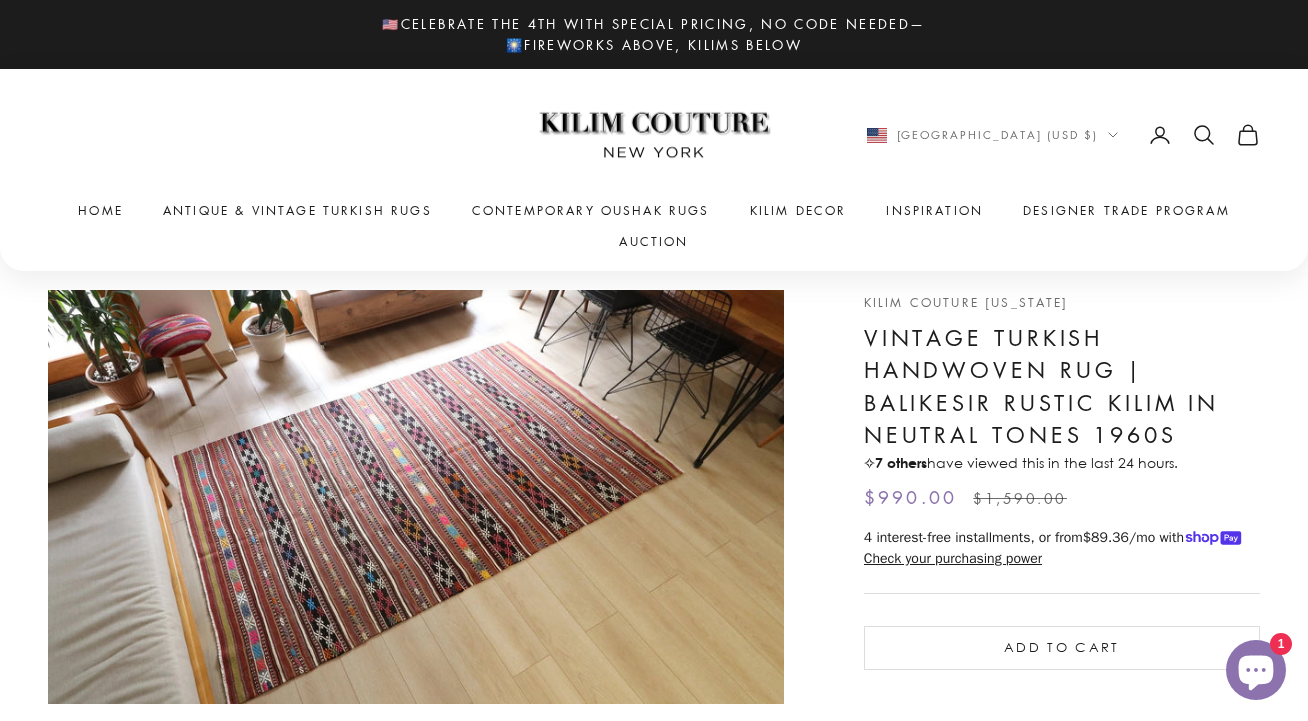 click 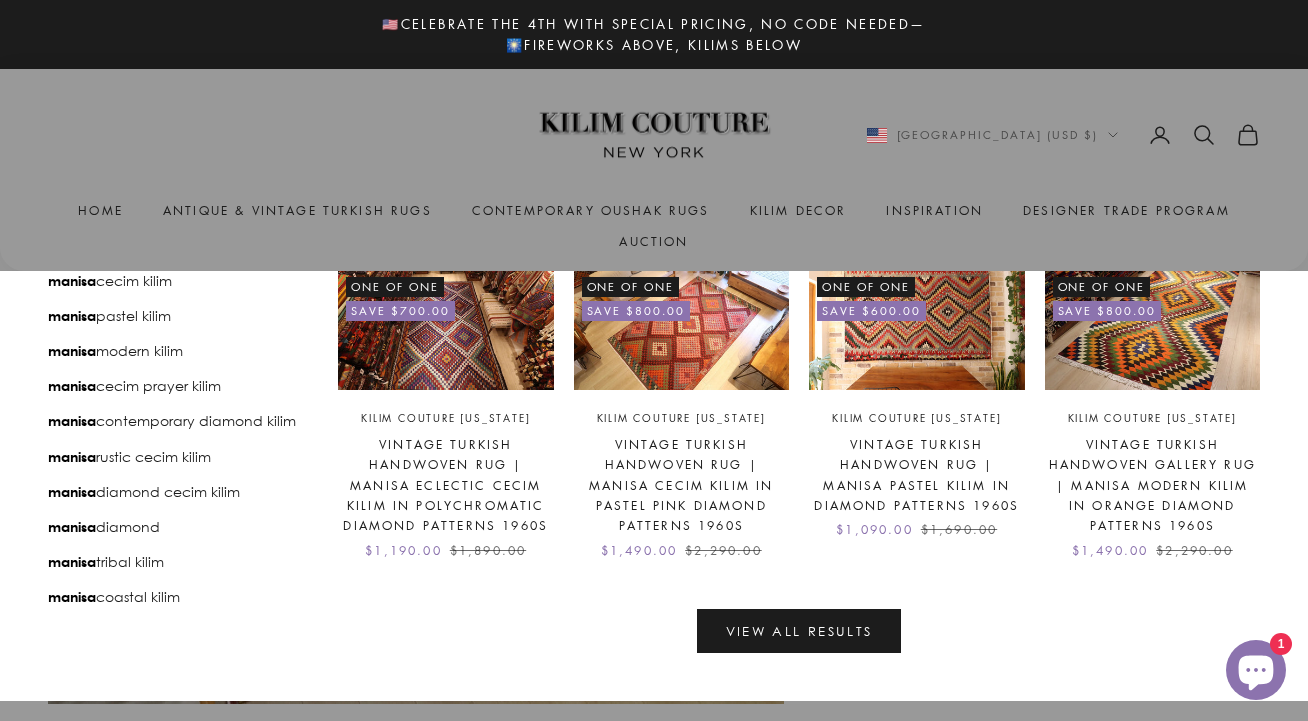 scroll, scrollTop: 164, scrollLeft: 0, axis: vertical 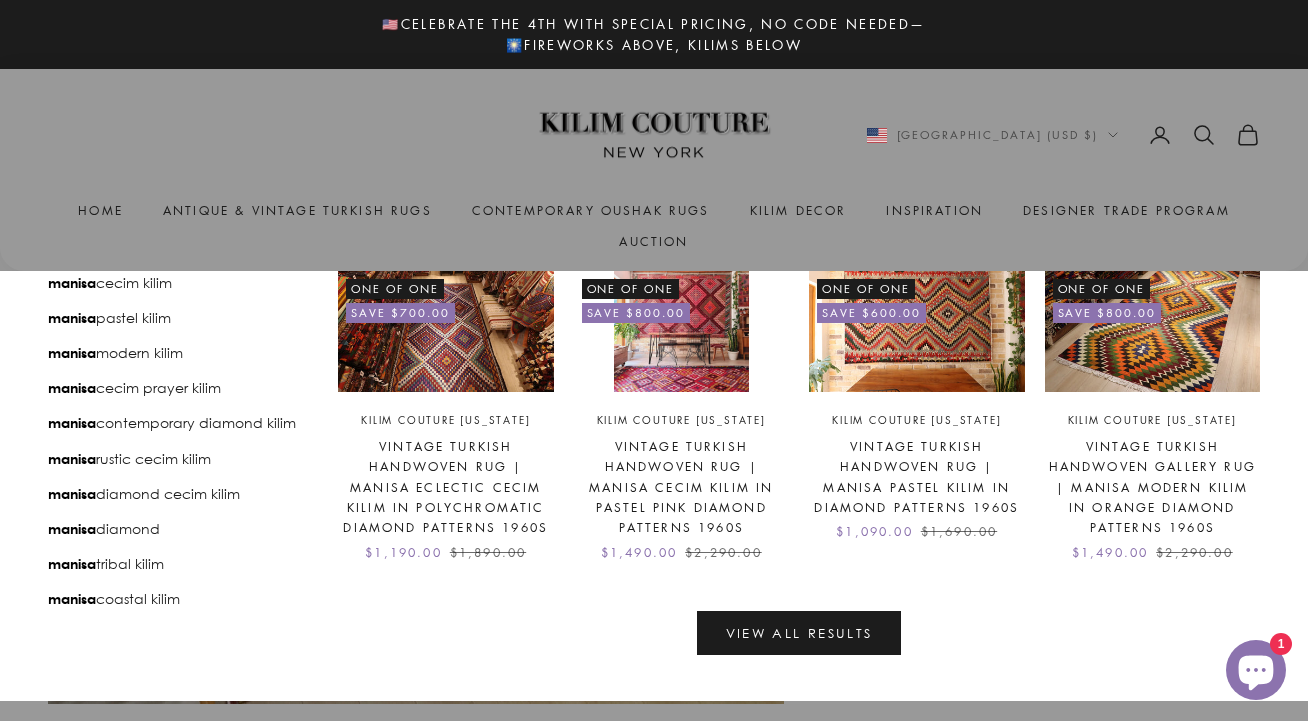 type on "******" 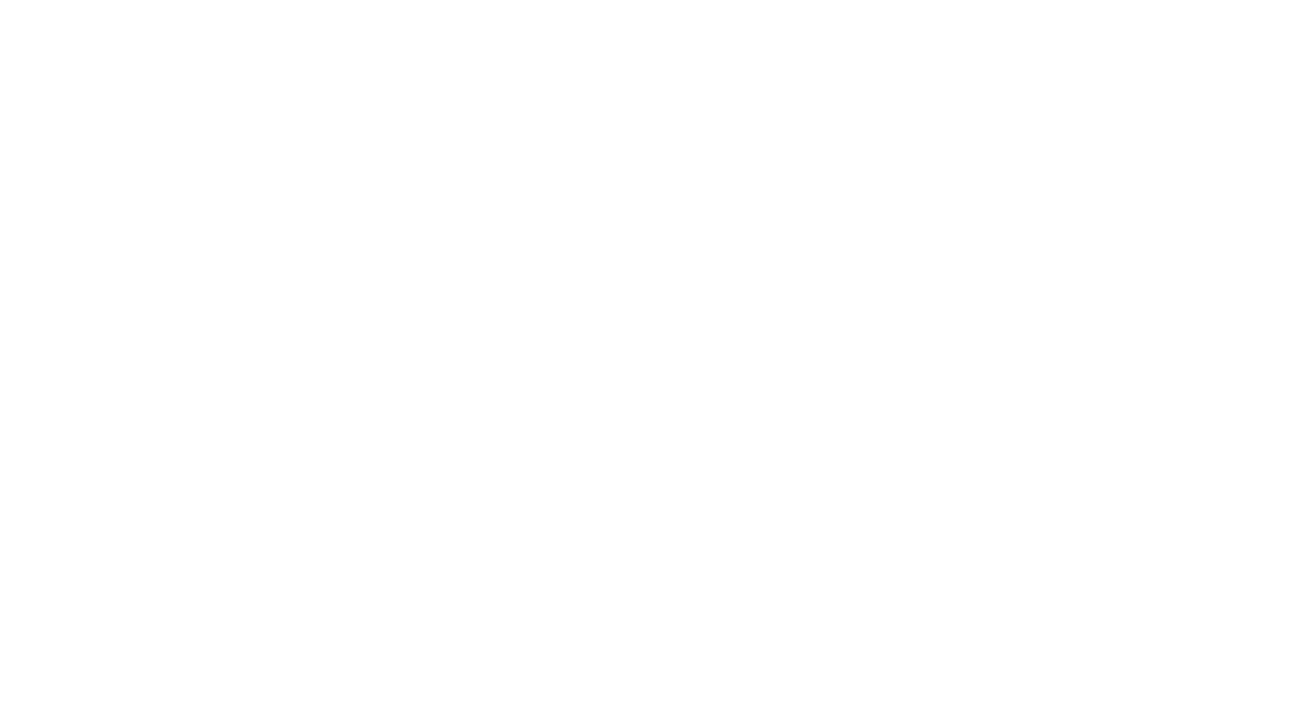 scroll, scrollTop: 0, scrollLeft: 0, axis: both 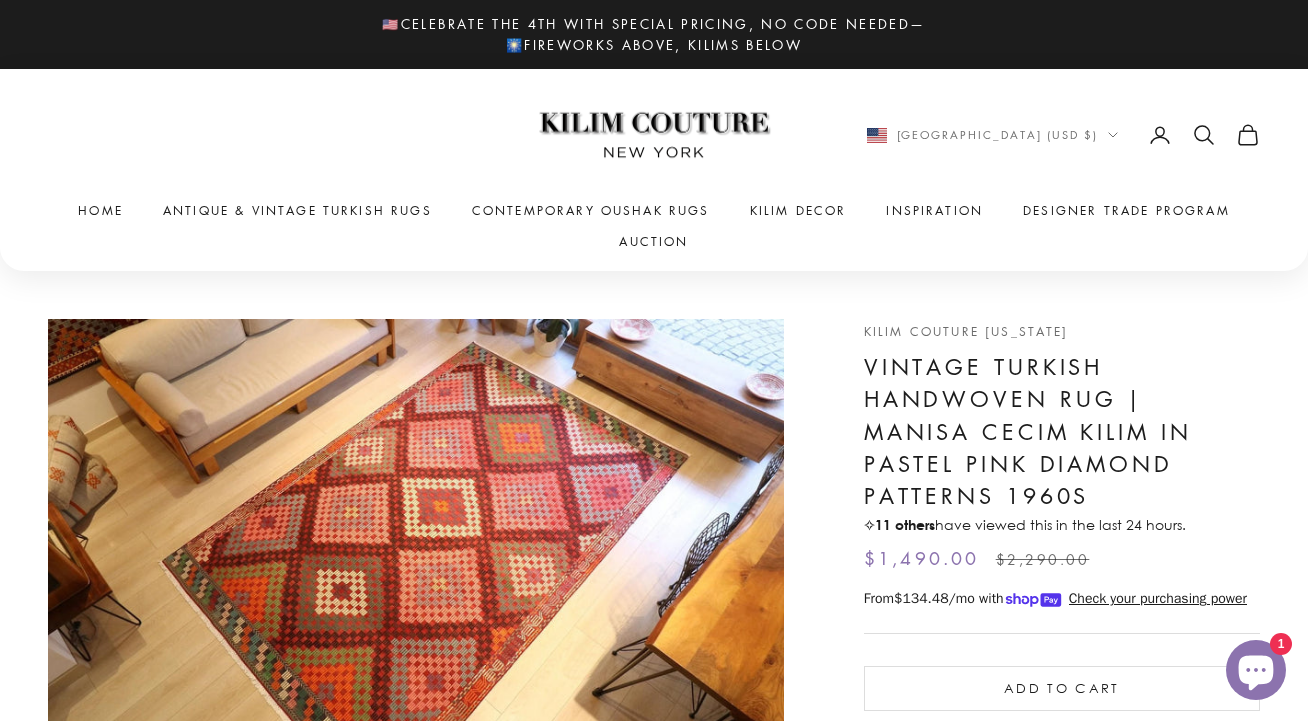 click 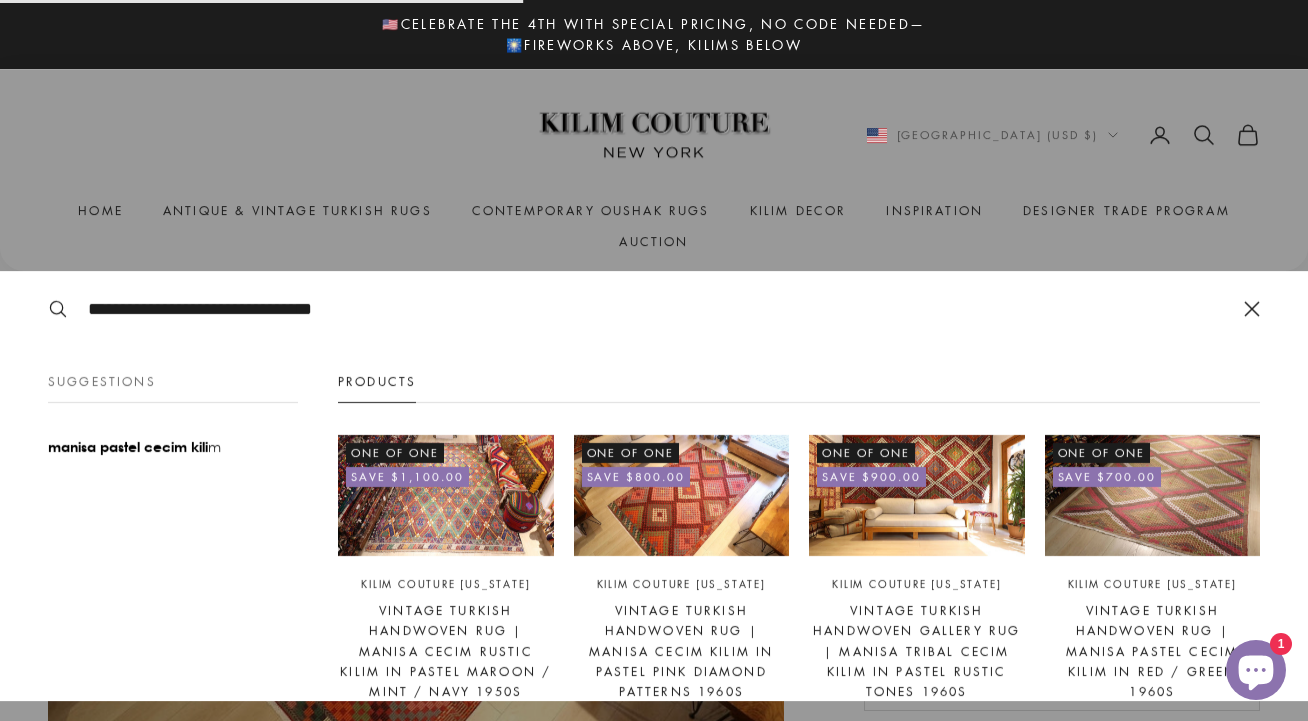 type on "**********" 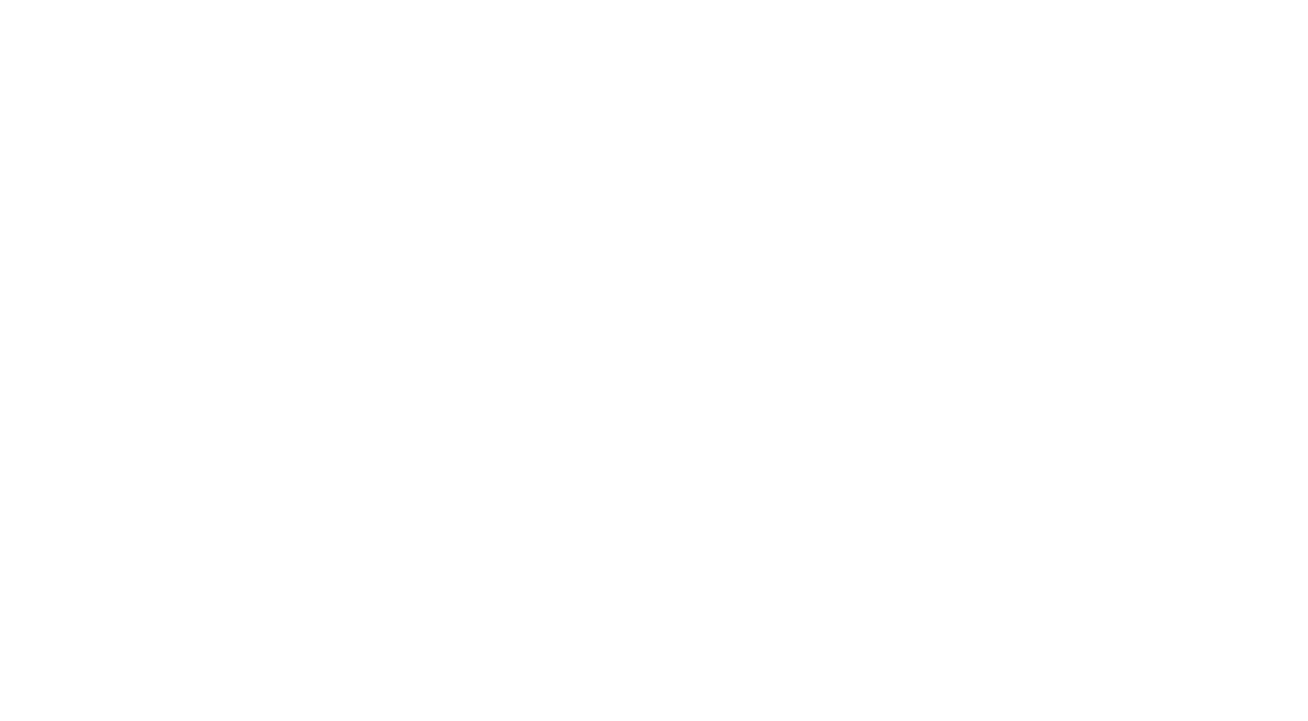 scroll, scrollTop: 0, scrollLeft: 0, axis: both 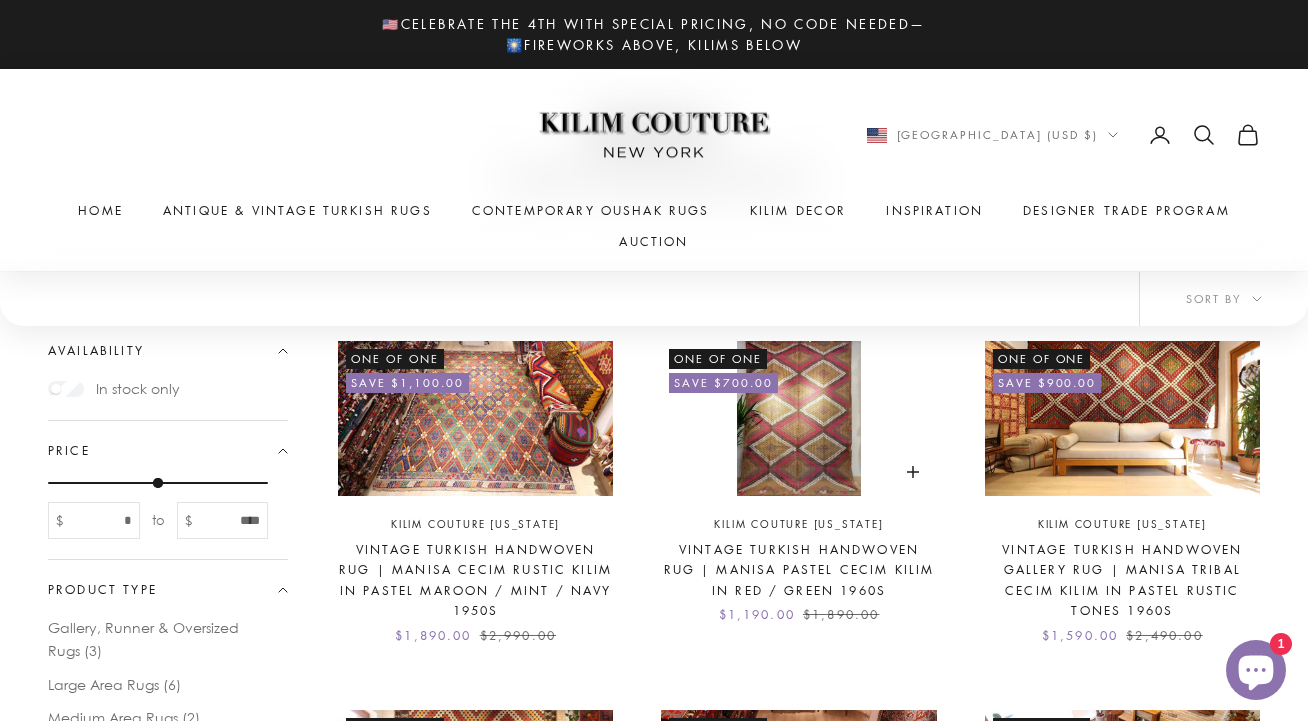 click at bounding box center [798, 418] 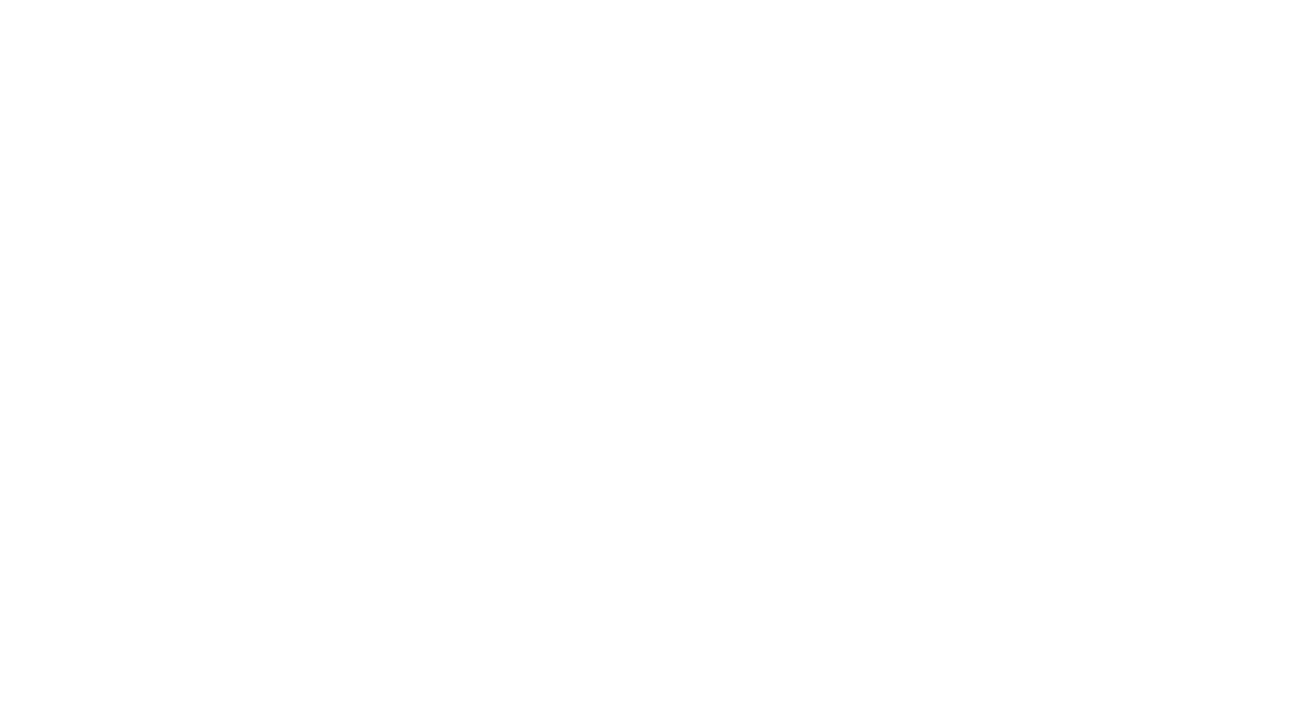 scroll, scrollTop: 0, scrollLeft: 0, axis: both 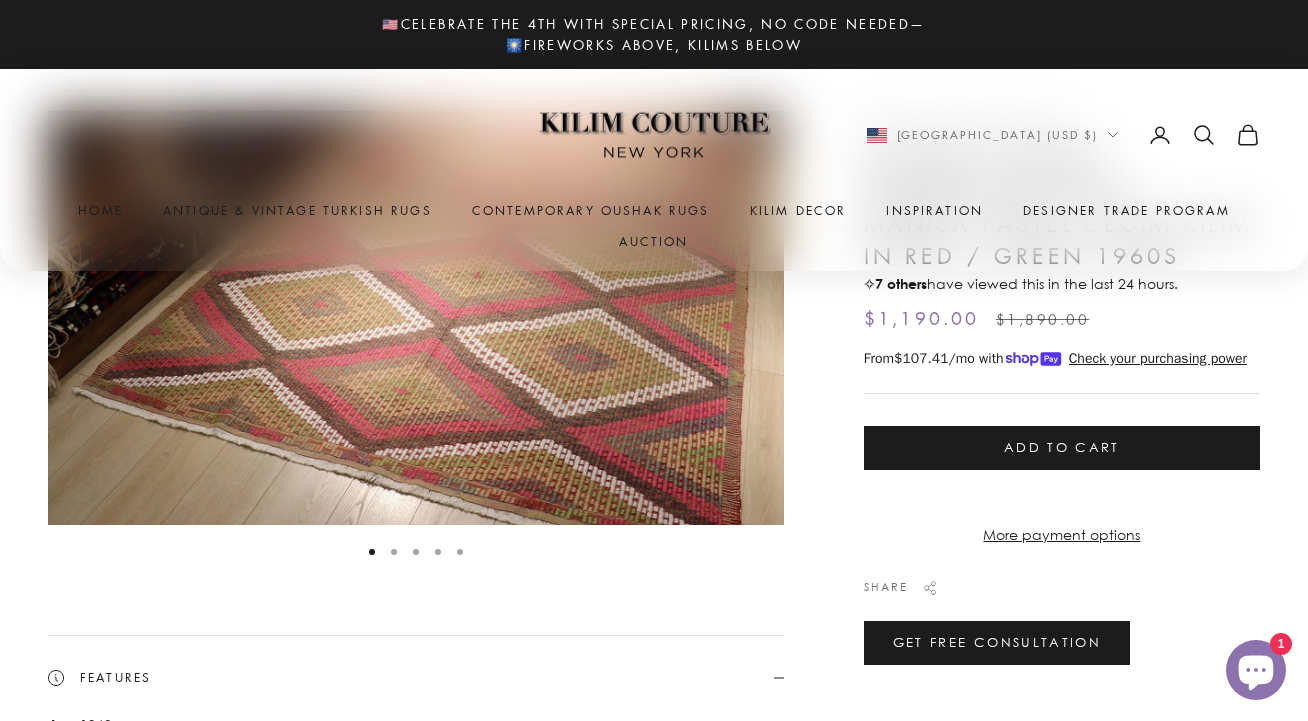 click on "Add to cart" at bounding box center [1062, 448] 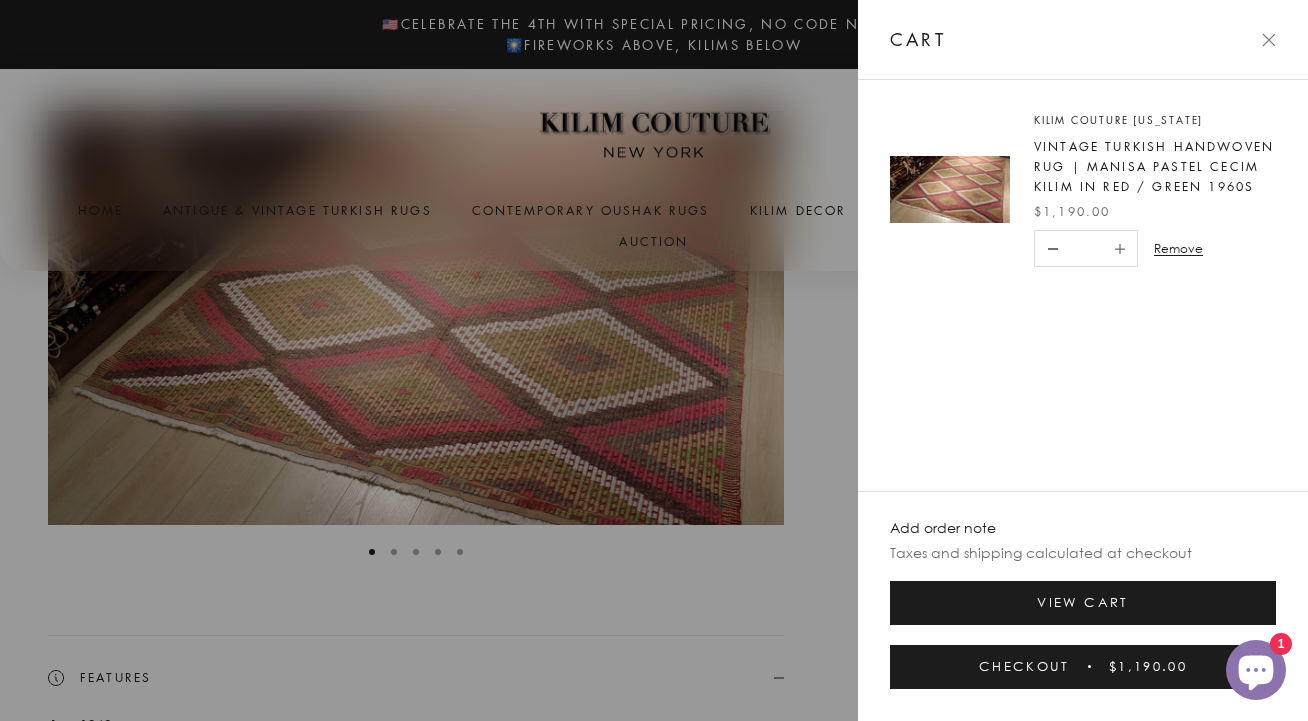 click at bounding box center [1269, 40] 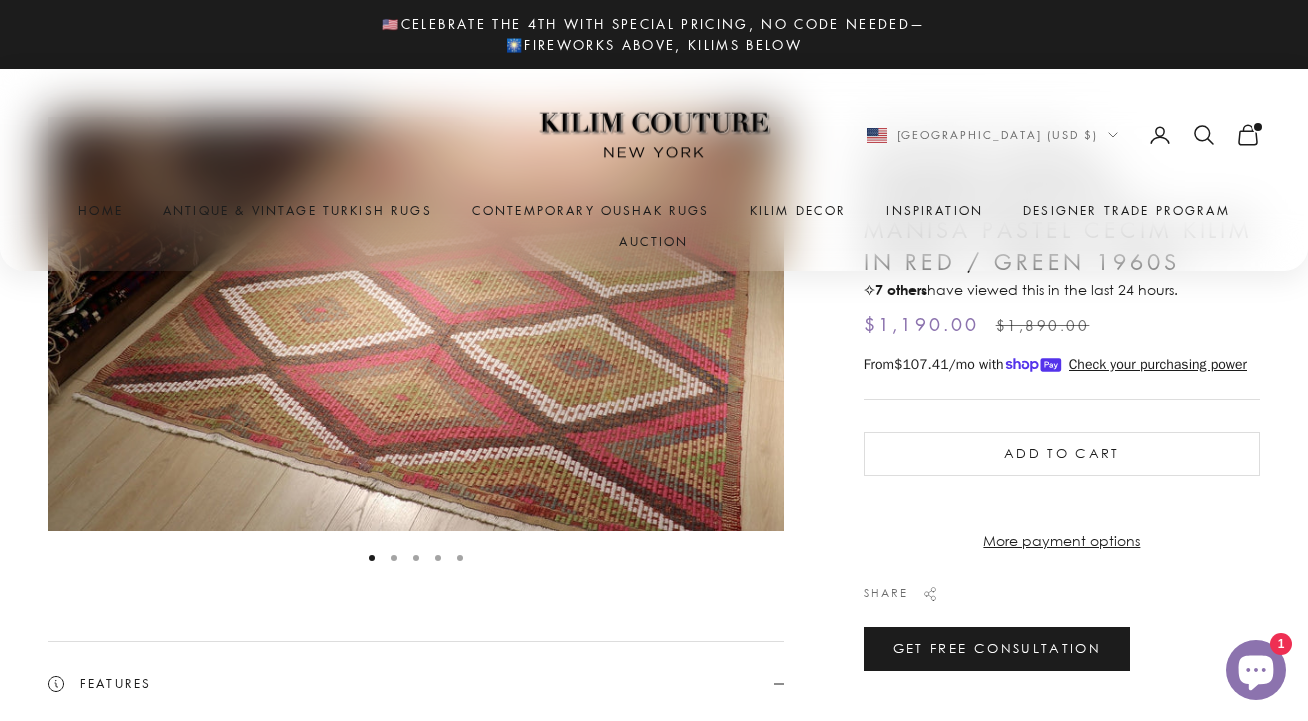 scroll, scrollTop: 205, scrollLeft: 0, axis: vertical 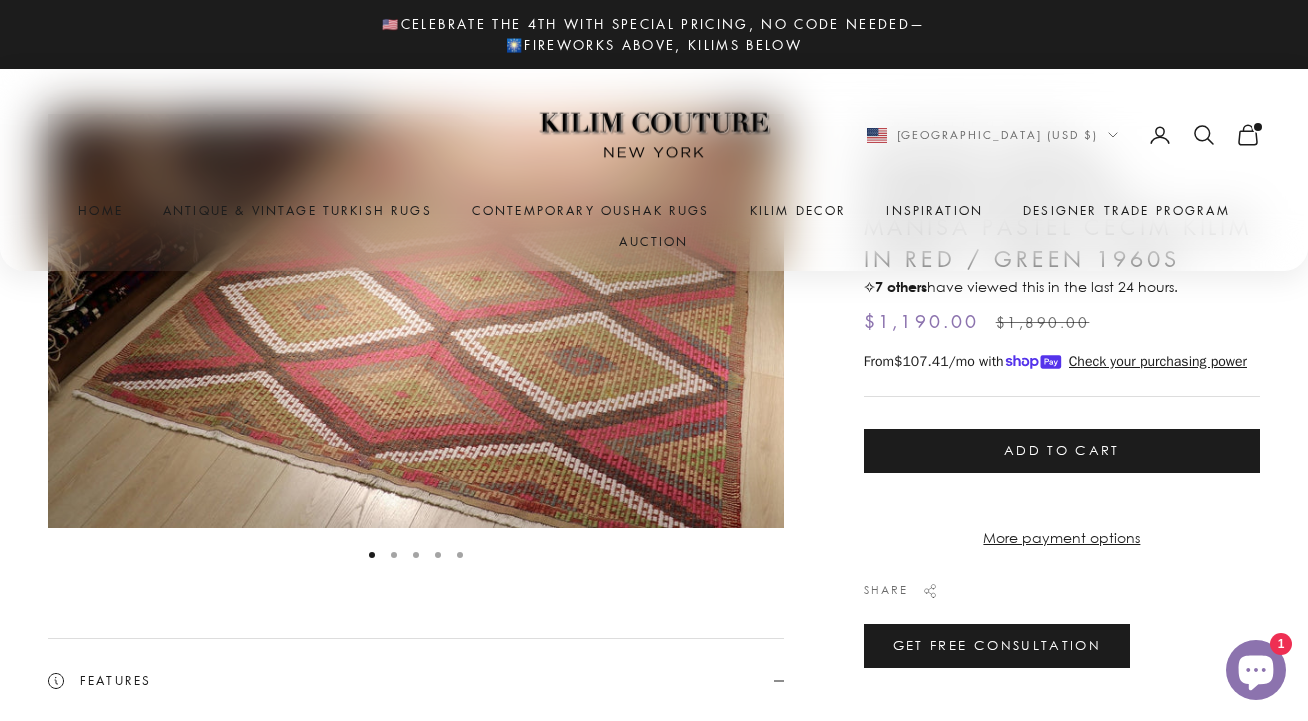 click on "Add to cart" at bounding box center (1062, 451) 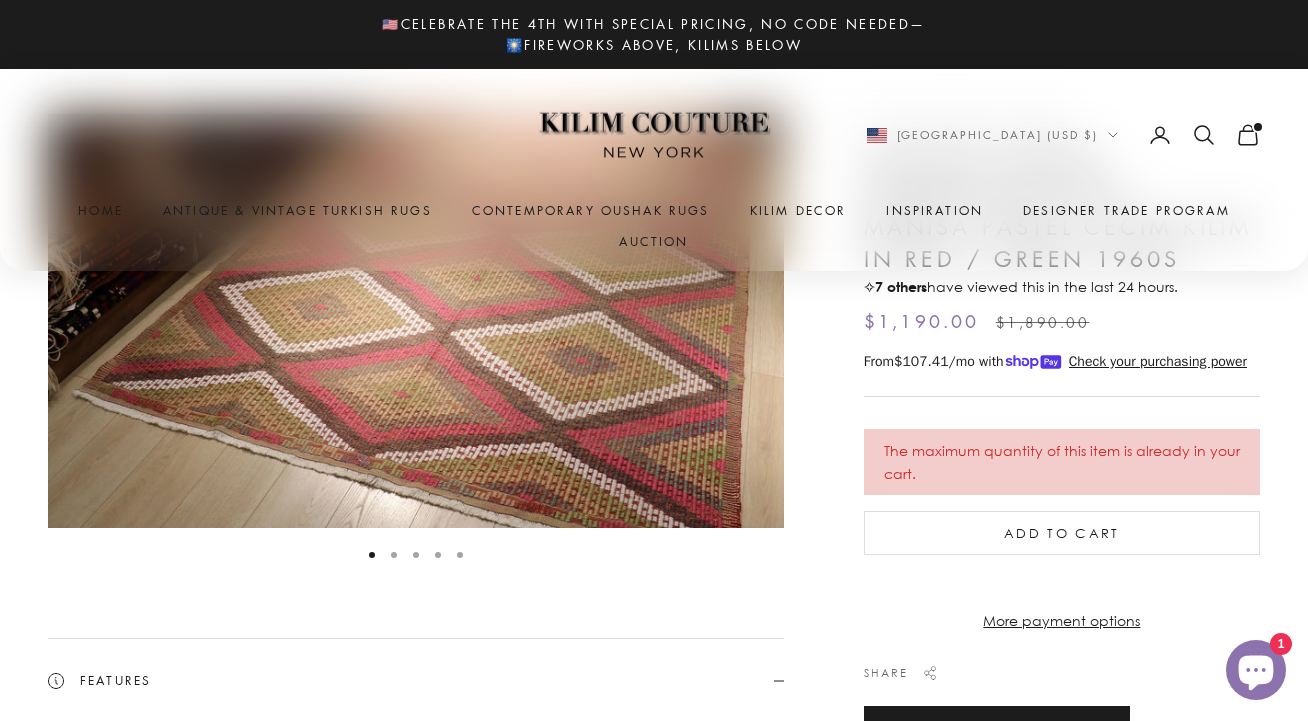 scroll, scrollTop: 0, scrollLeft: 0, axis: both 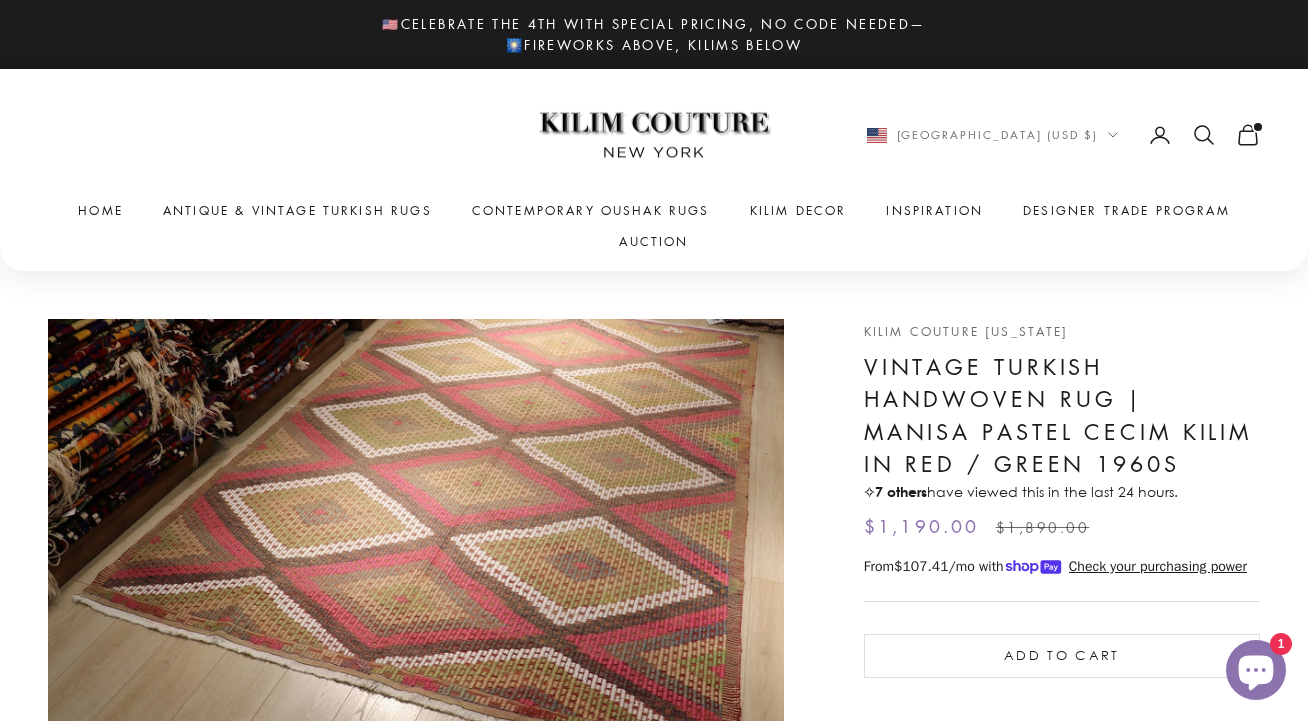 click 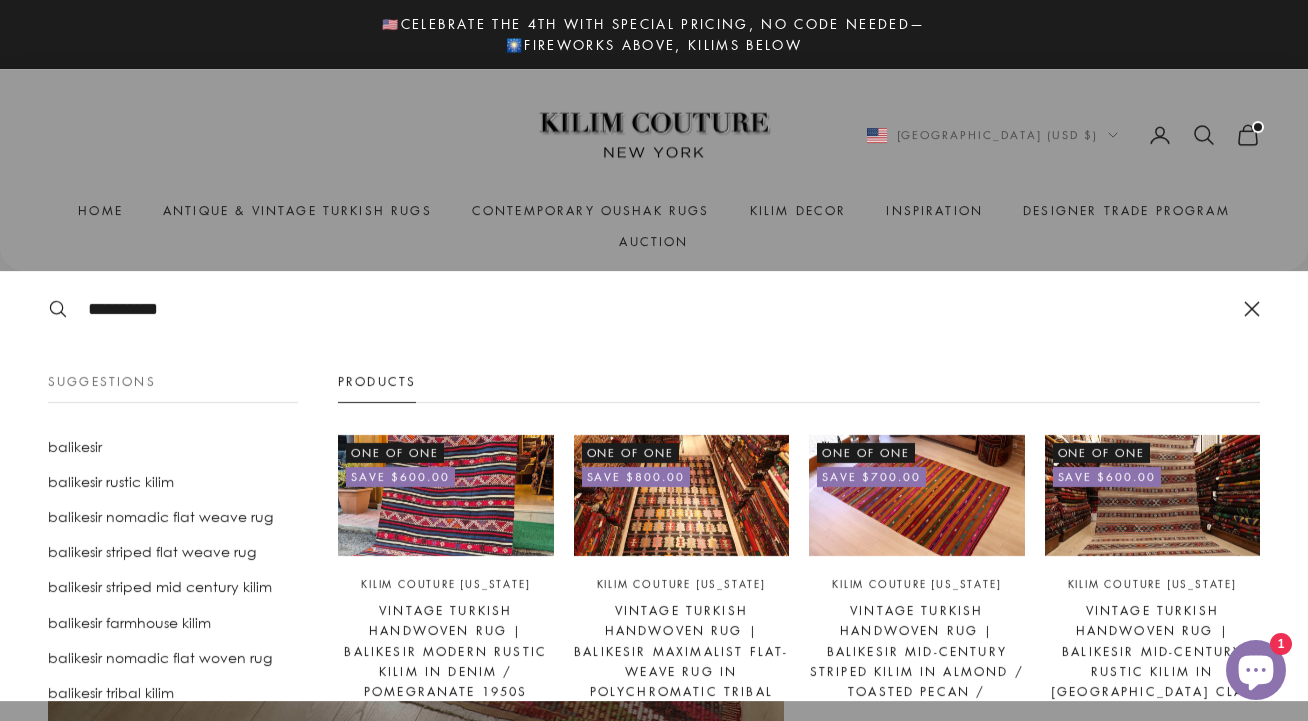 type on "**********" 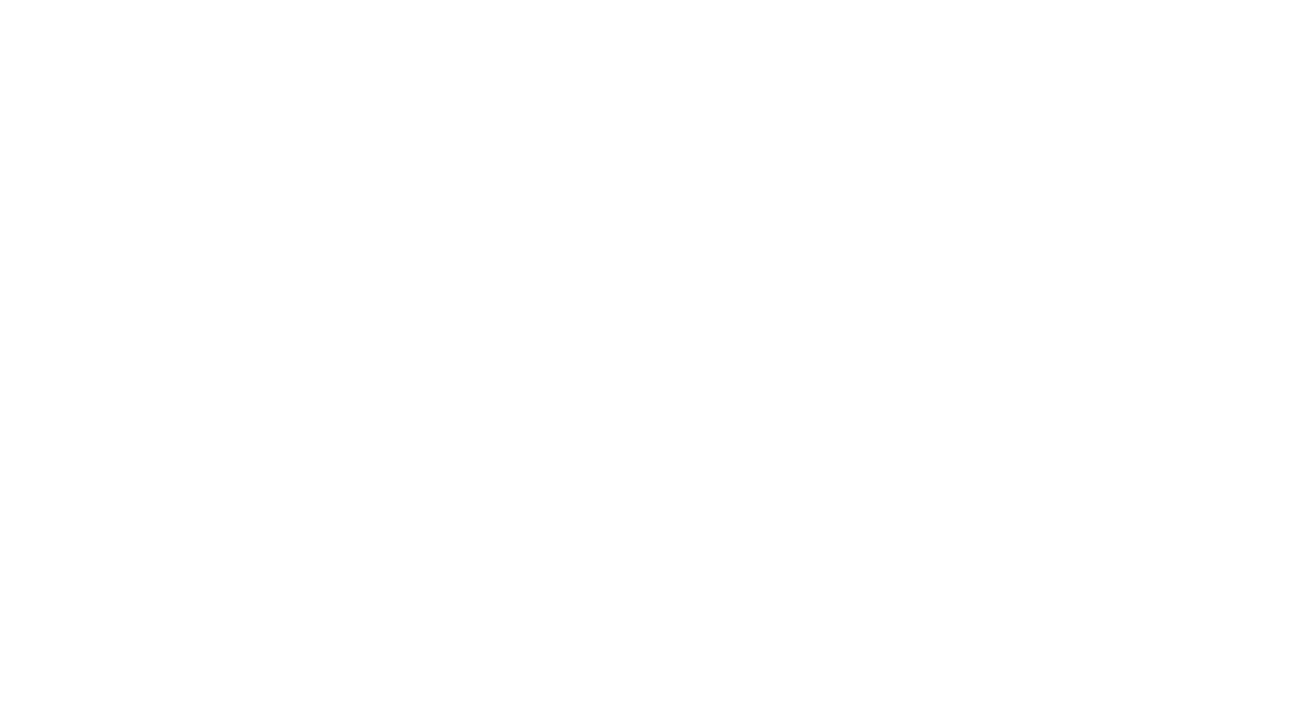 scroll, scrollTop: 0, scrollLeft: 0, axis: both 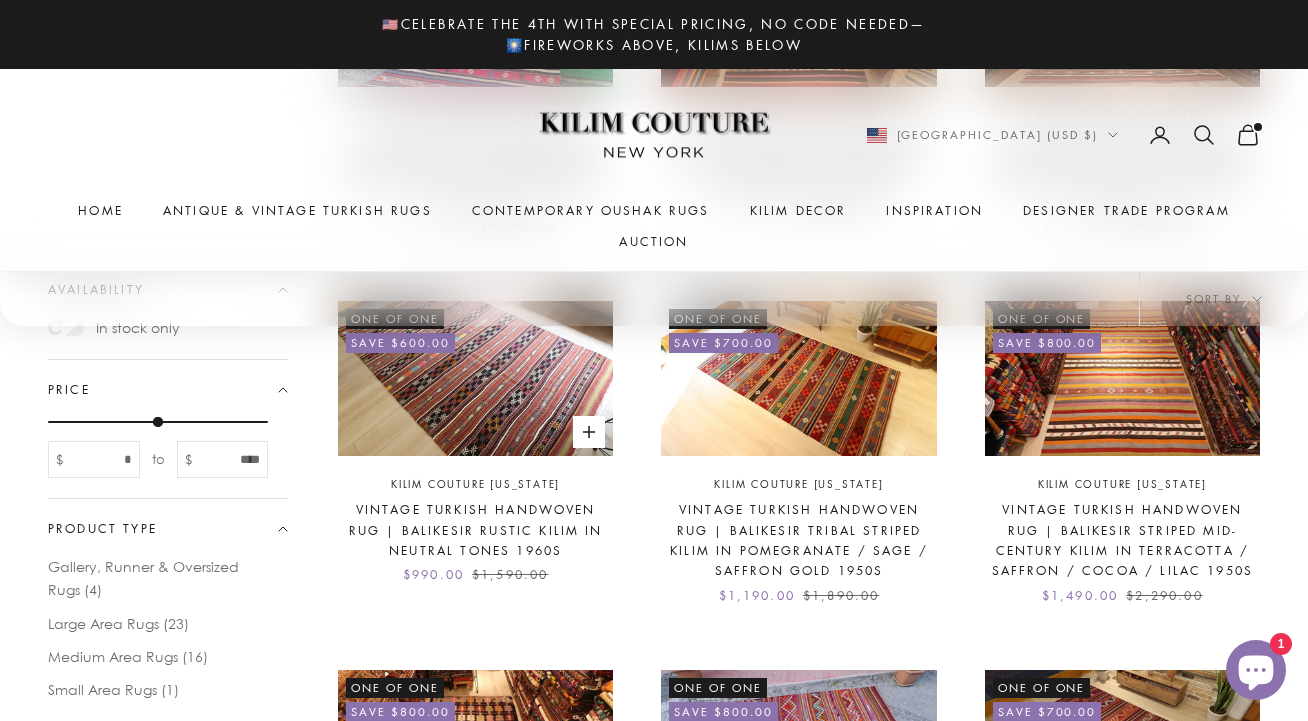 click at bounding box center (475, 378) 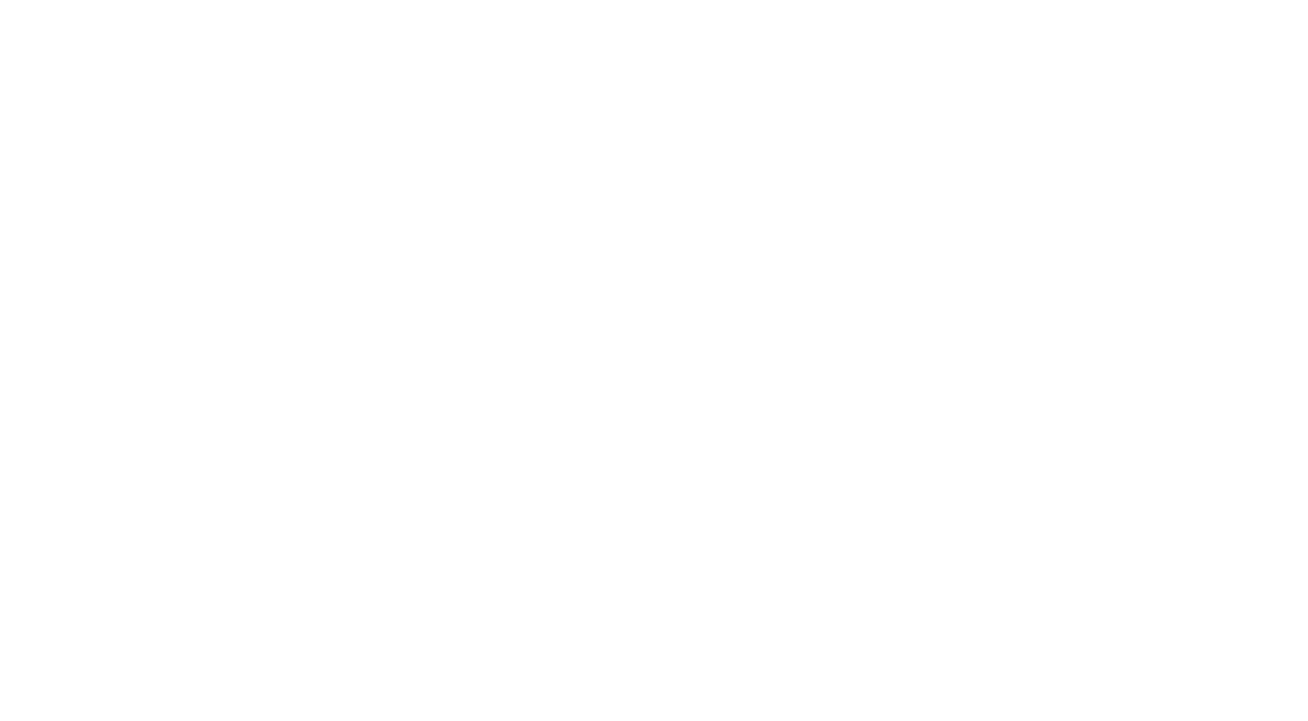 scroll, scrollTop: 0, scrollLeft: 0, axis: both 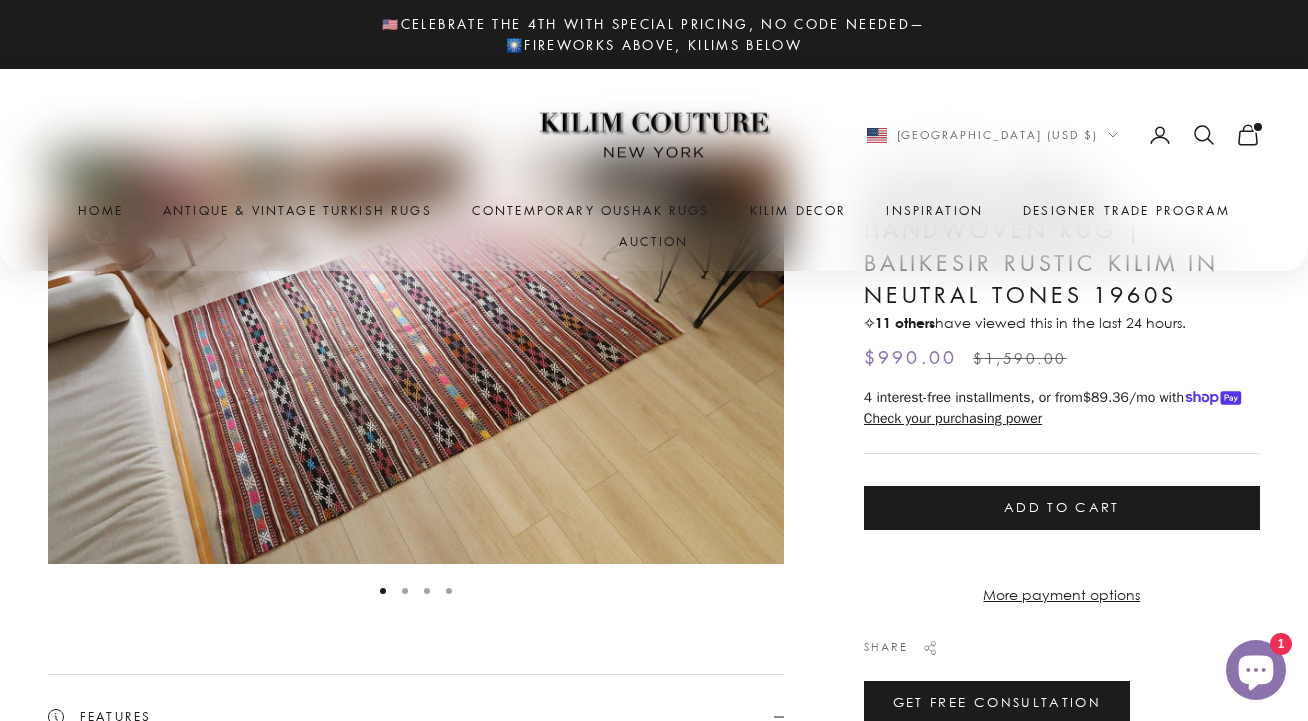 click on "Add to cart" at bounding box center [1062, 508] 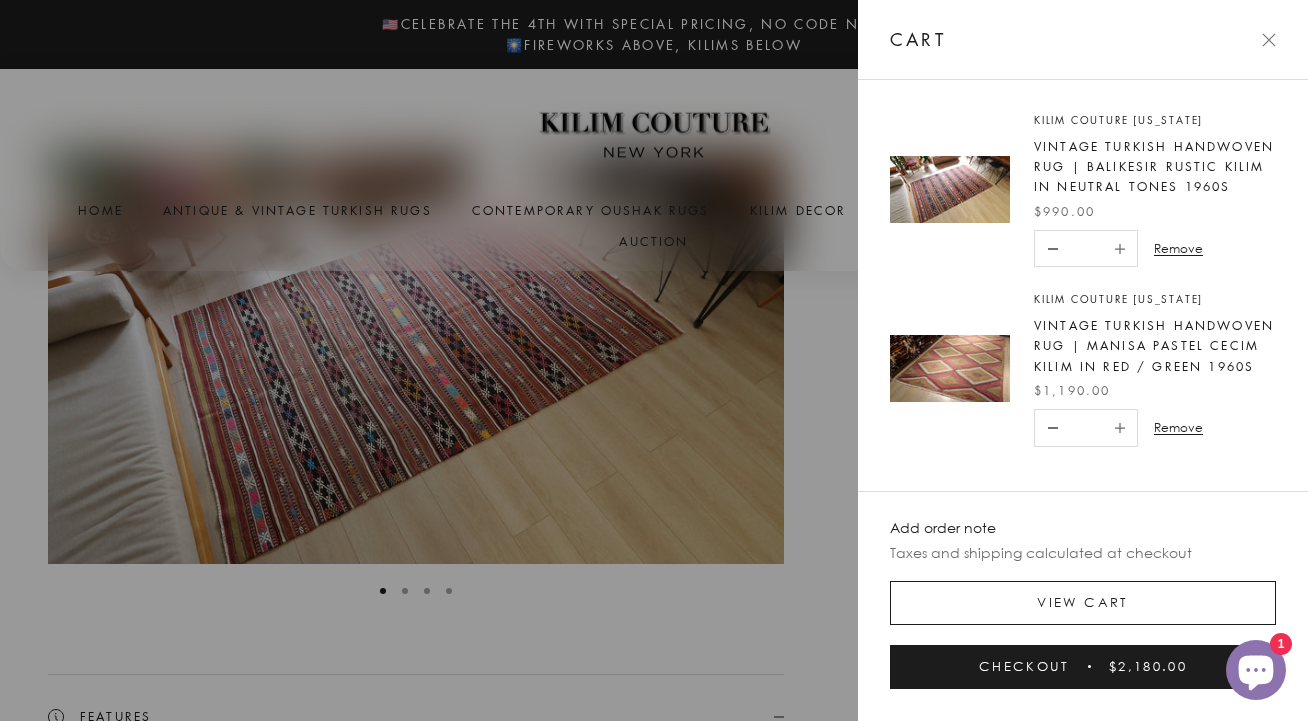 click on "View cart" at bounding box center (1083, 603) 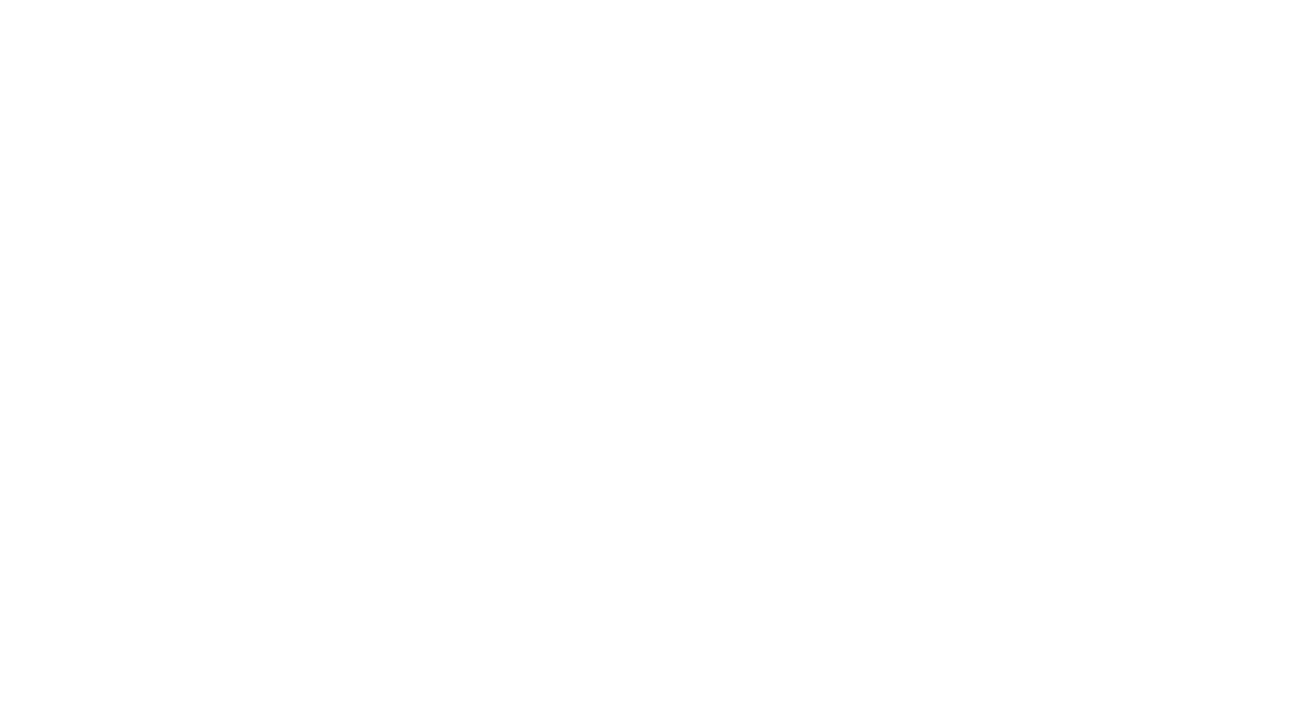 scroll, scrollTop: 0, scrollLeft: 0, axis: both 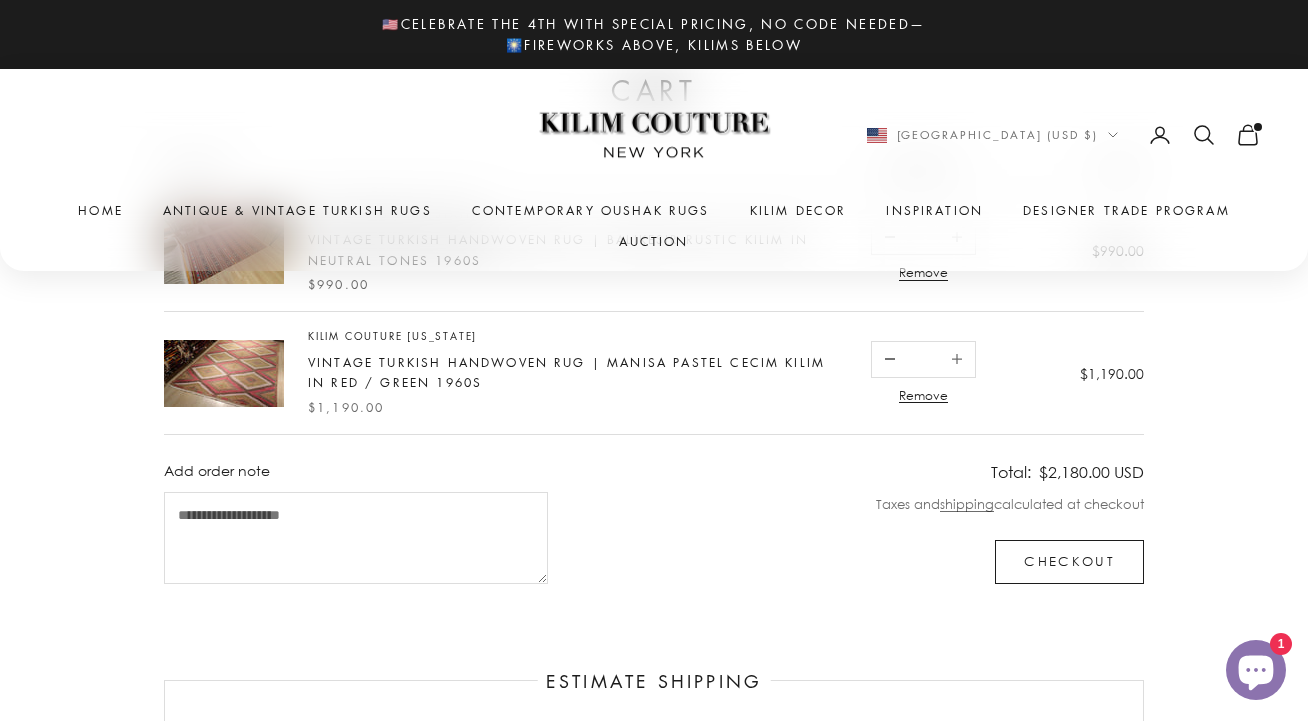 click on "Checkout" at bounding box center (1069, 562) 